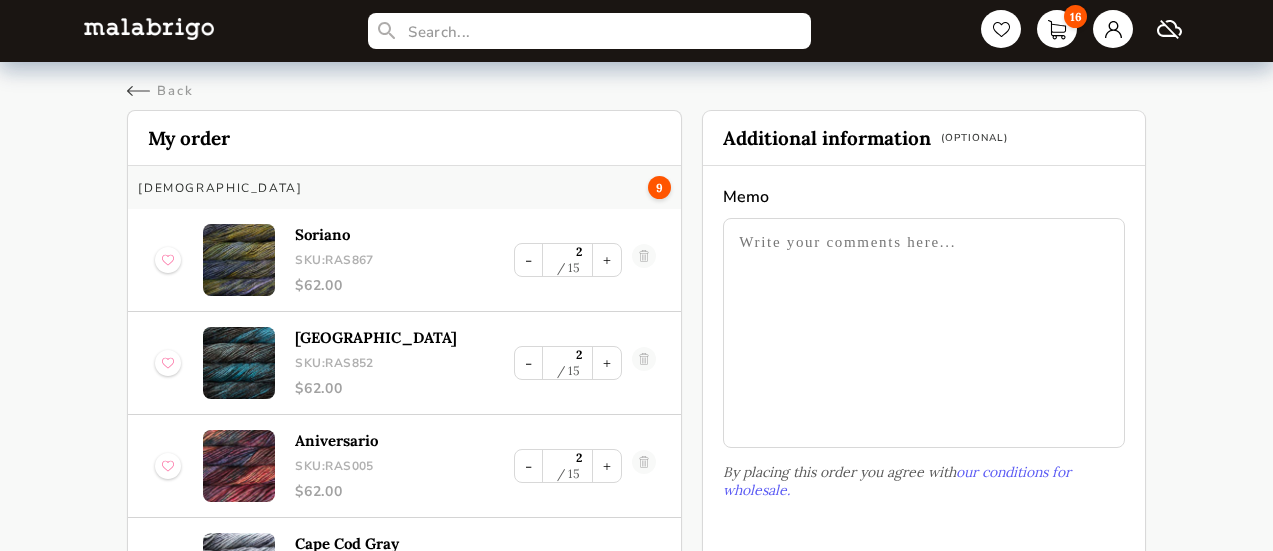 scroll, scrollTop: 0, scrollLeft: 0, axis: both 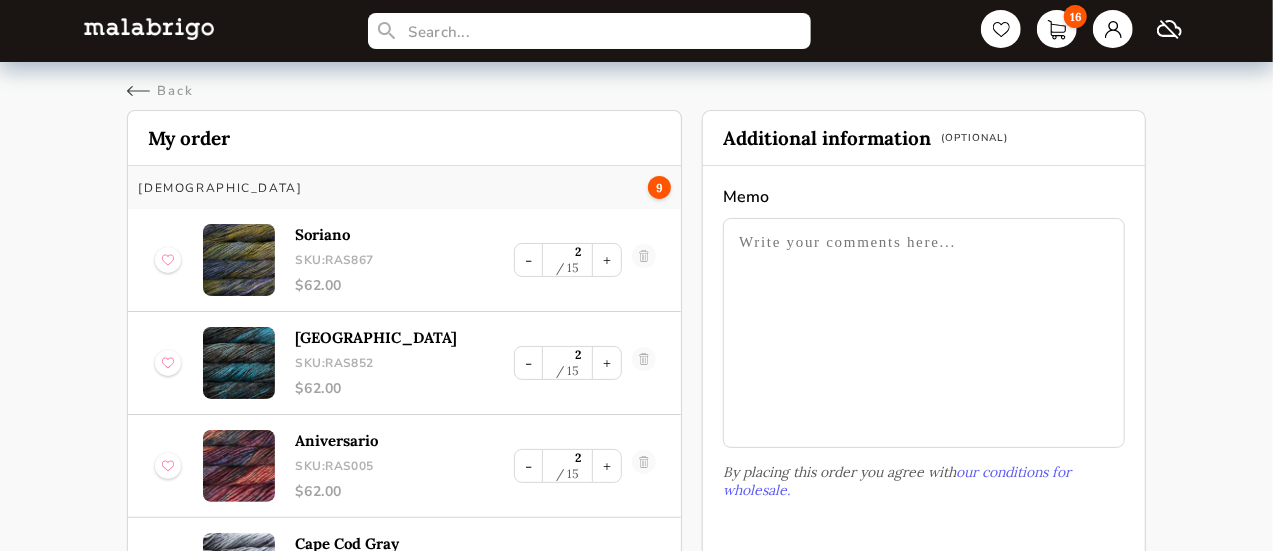 click on "16" at bounding box center [1077, 31] 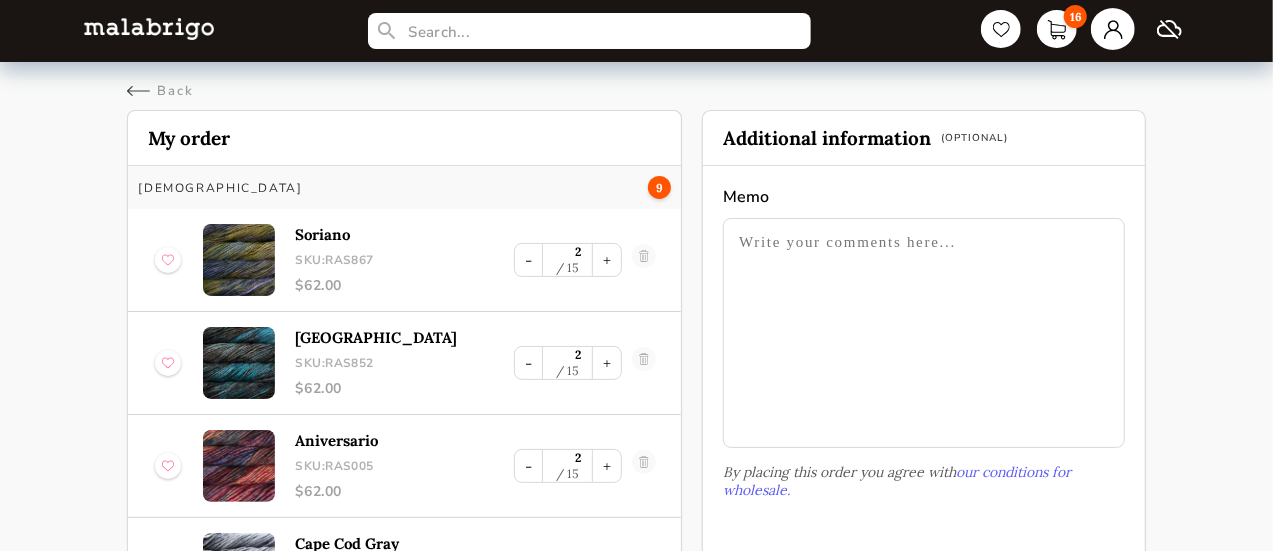 click at bounding box center [1113, 29] 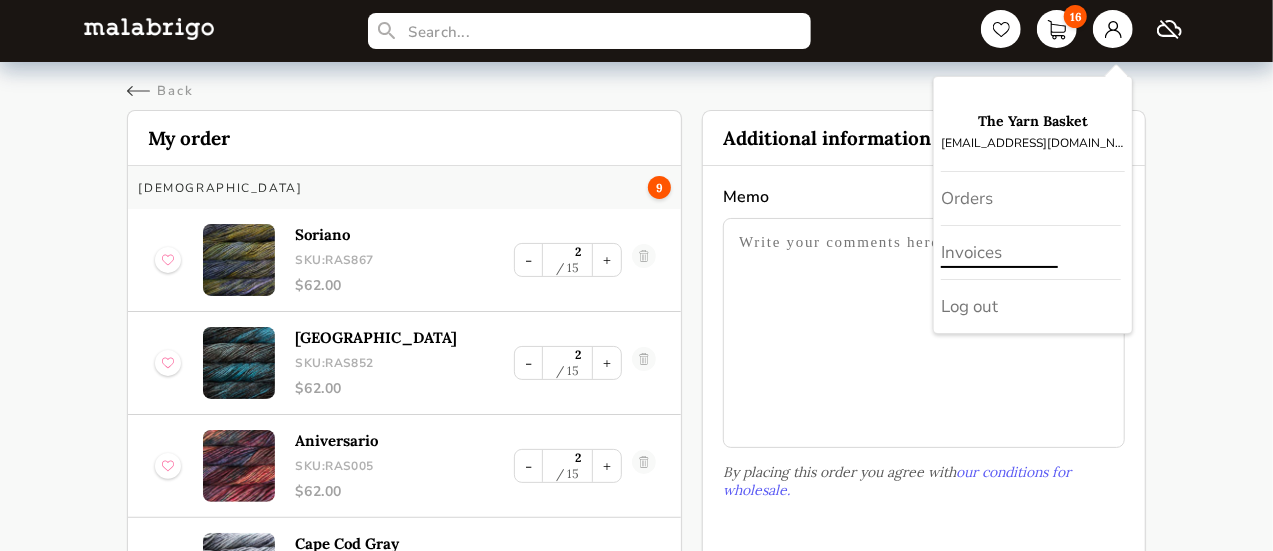 click on "Invoices" at bounding box center [1031, 253] 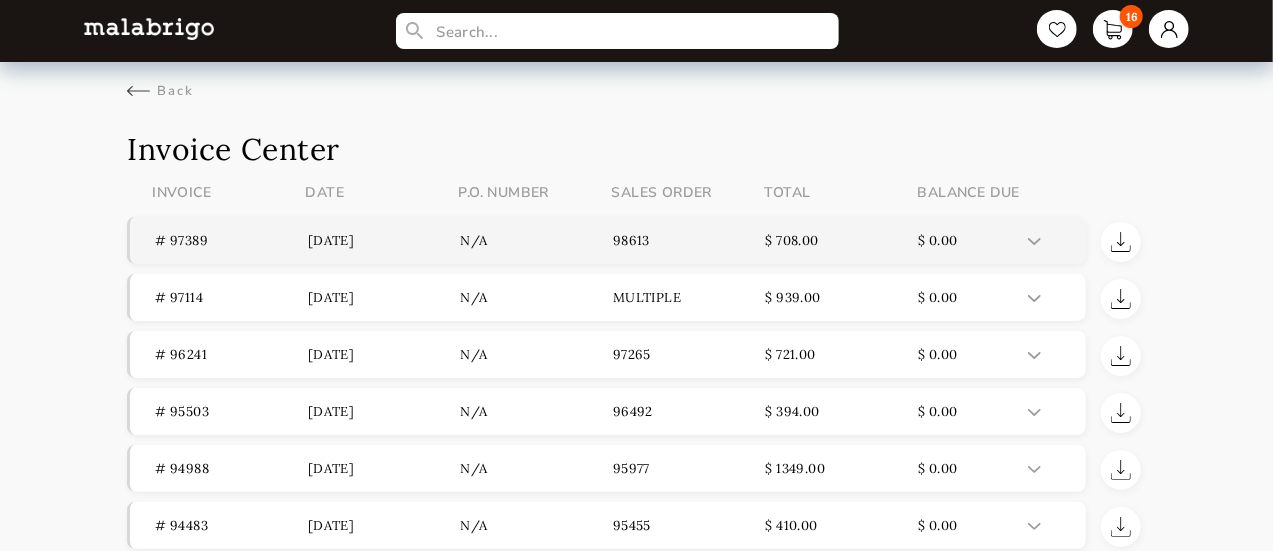 click on "# 97389 [DATE] n/a 98613 $   708.00 $   0.00" at bounding box center [607, 240] 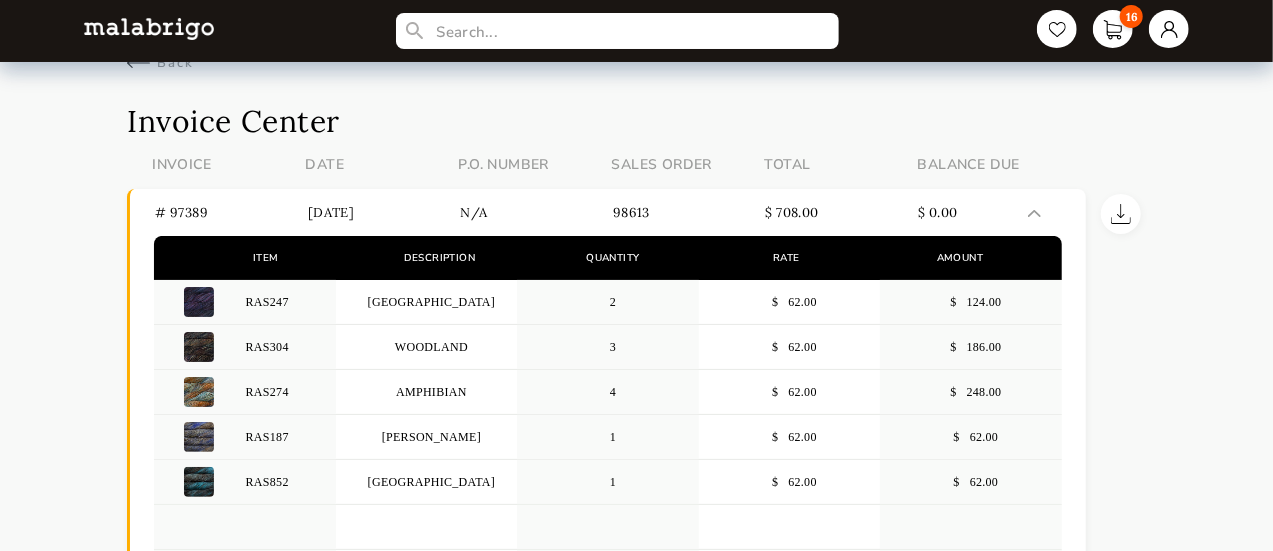 scroll, scrollTop: 482, scrollLeft: 0, axis: vertical 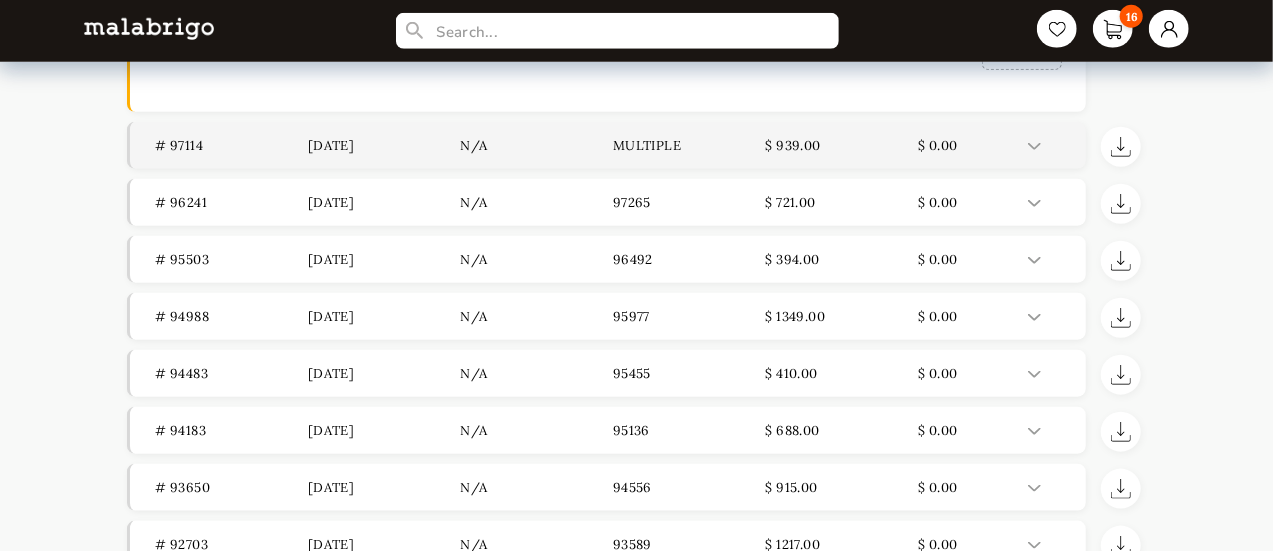 click on "$   939.00" at bounding box center [842, 145] 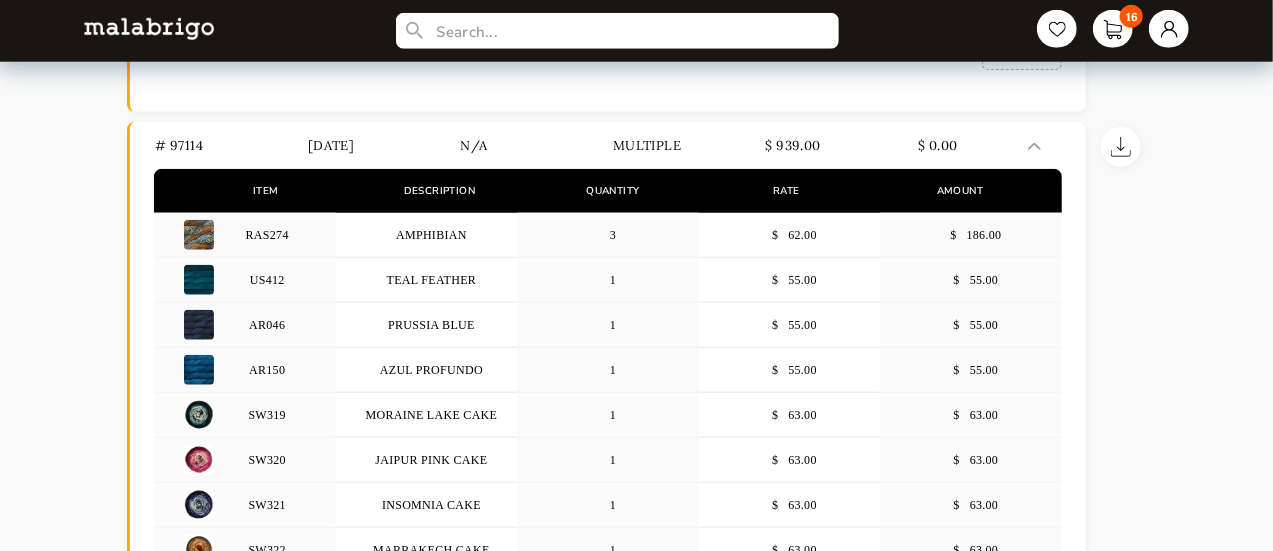 scroll, scrollTop: 1447, scrollLeft: 0, axis: vertical 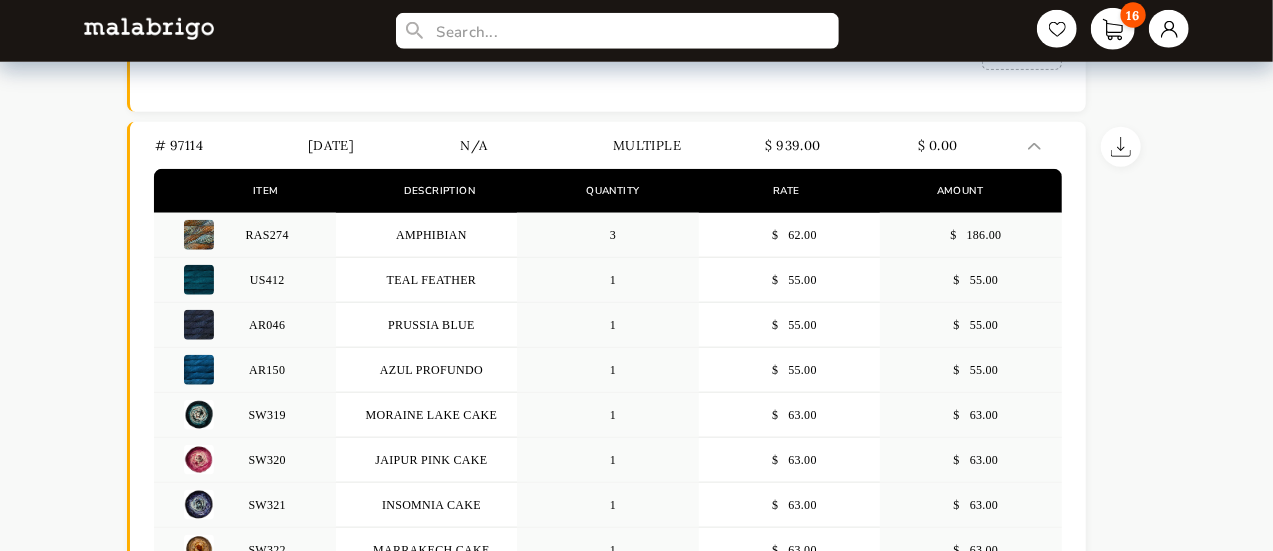 click on "16" at bounding box center [1113, 29] 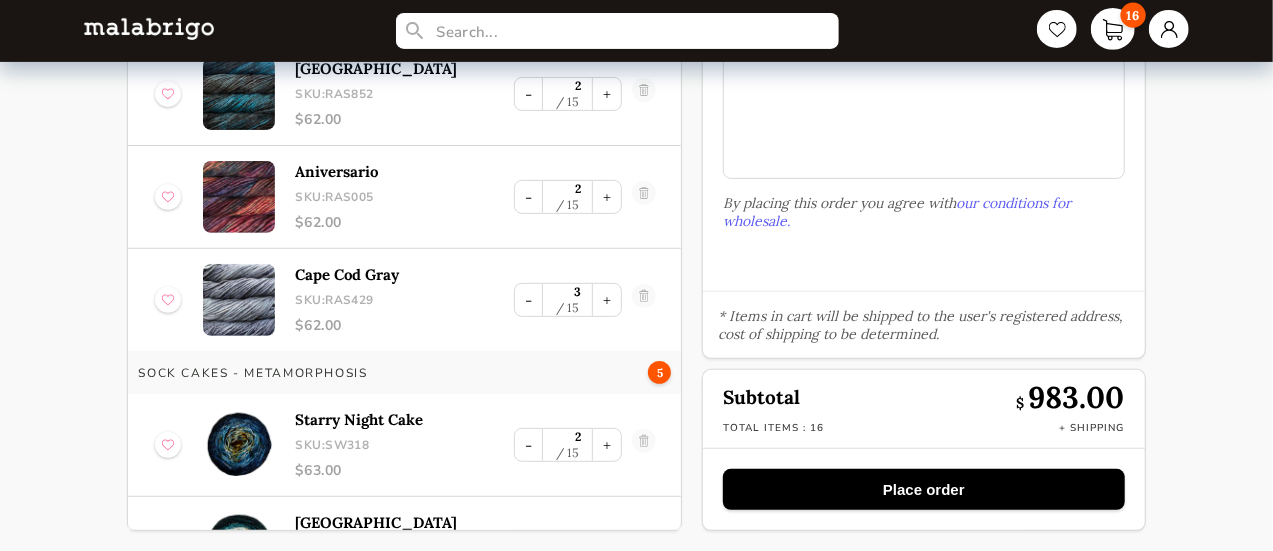 scroll, scrollTop: 268, scrollLeft: 0, axis: vertical 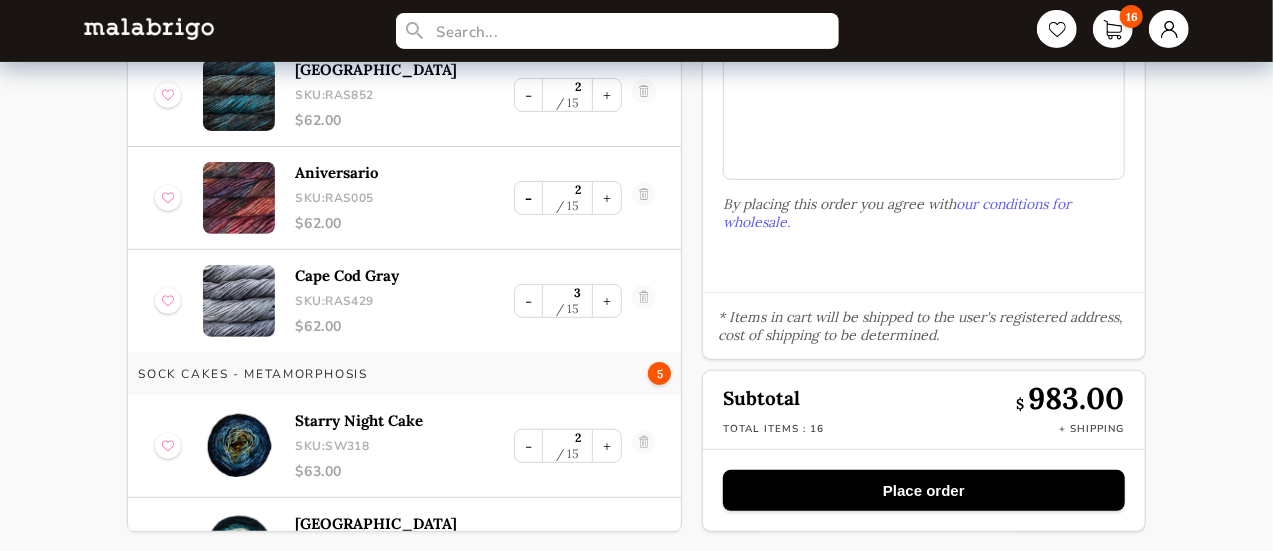 click on "-" at bounding box center (528, 198) 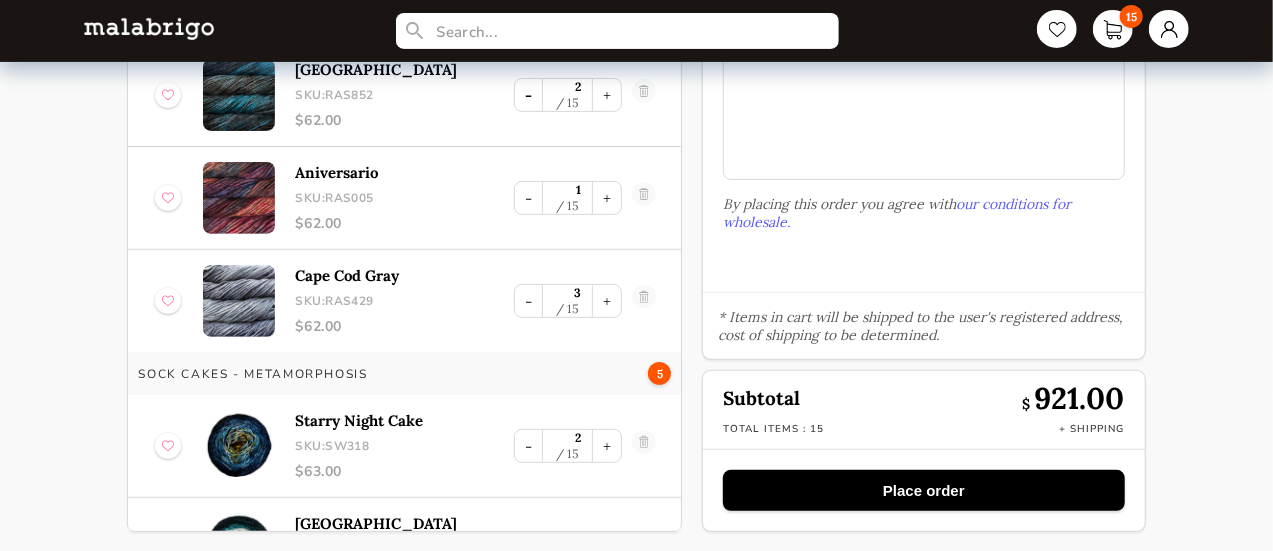 click on "-" at bounding box center [528, 95] 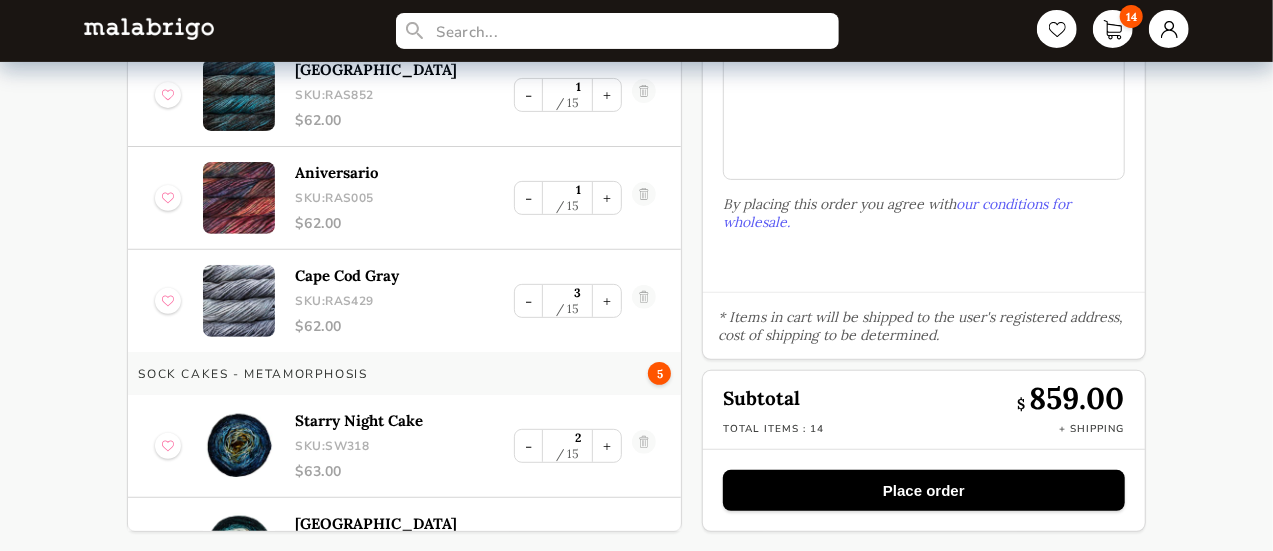 scroll, scrollTop: 8, scrollLeft: 0, axis: vertical 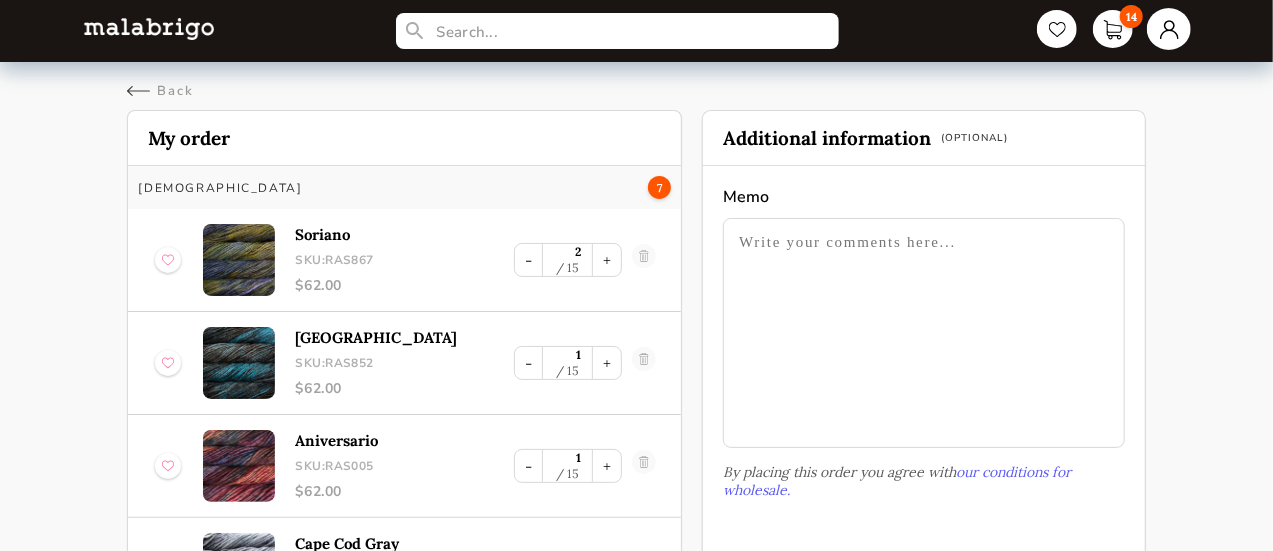 click at bounding box center [1169, 29] 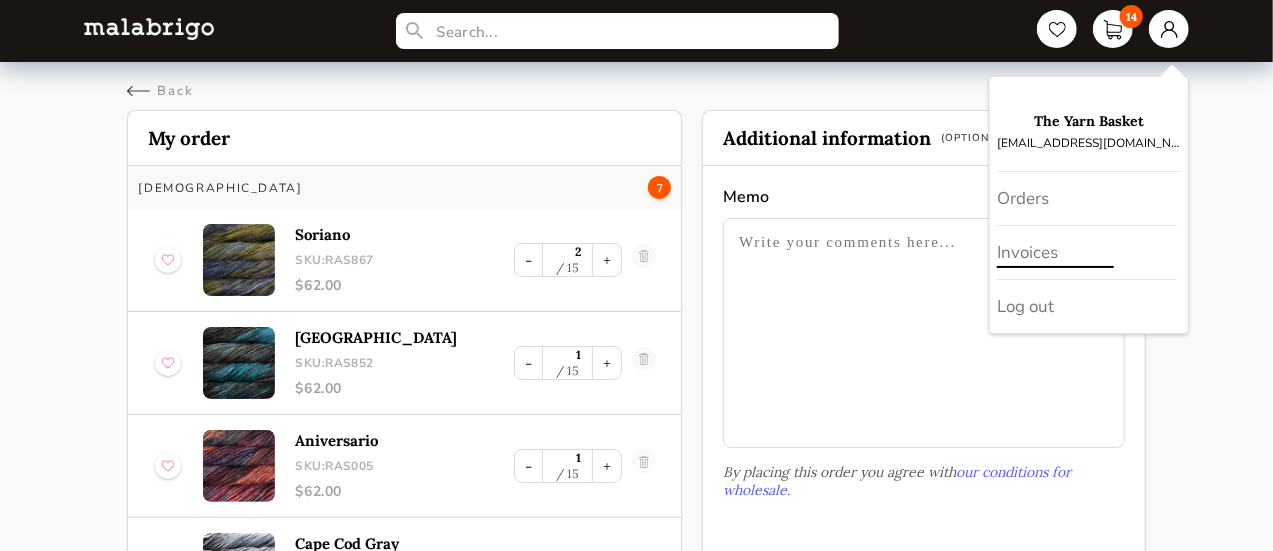 click on "Invoices" at bounding box center [1087, 253] 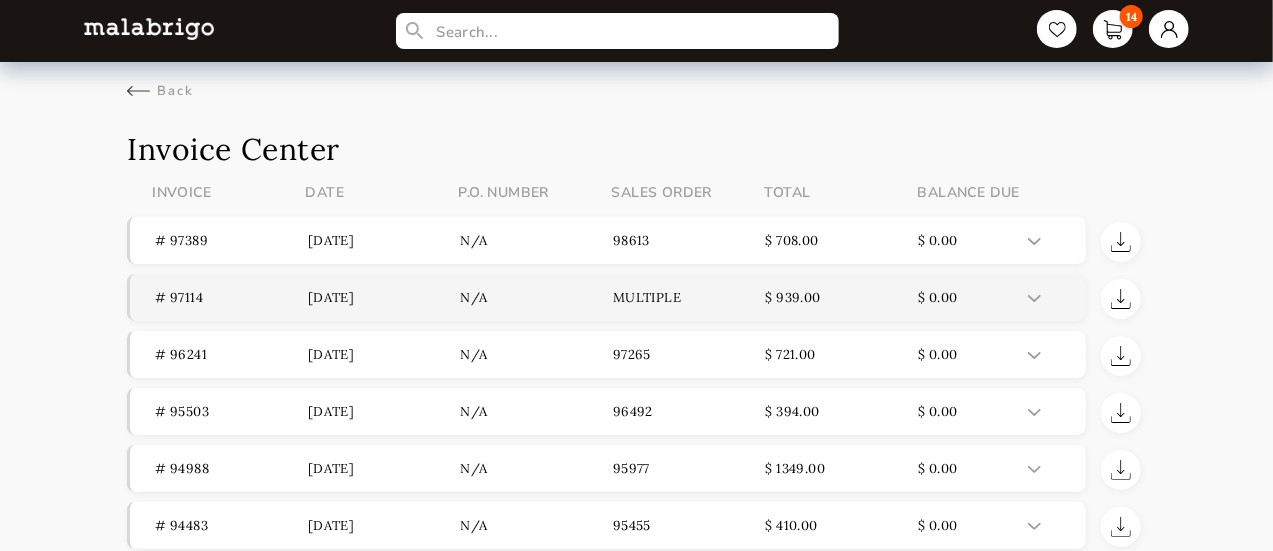 click on "$   939.00" at bounding box center [793, 297] 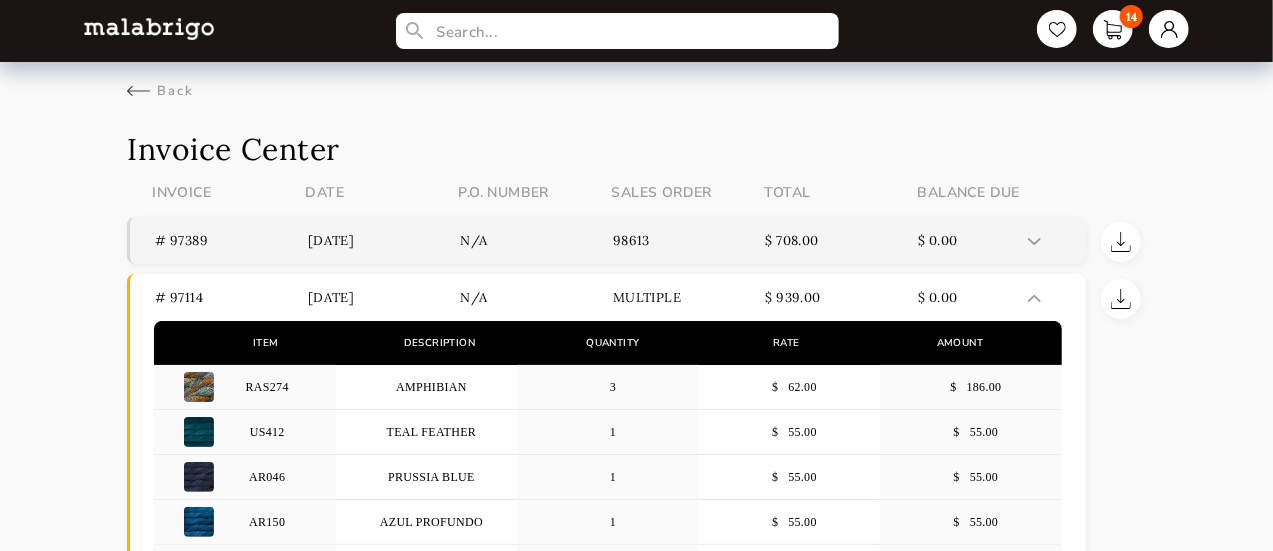 click on "$   708.00" at bounding box center (842, 240) 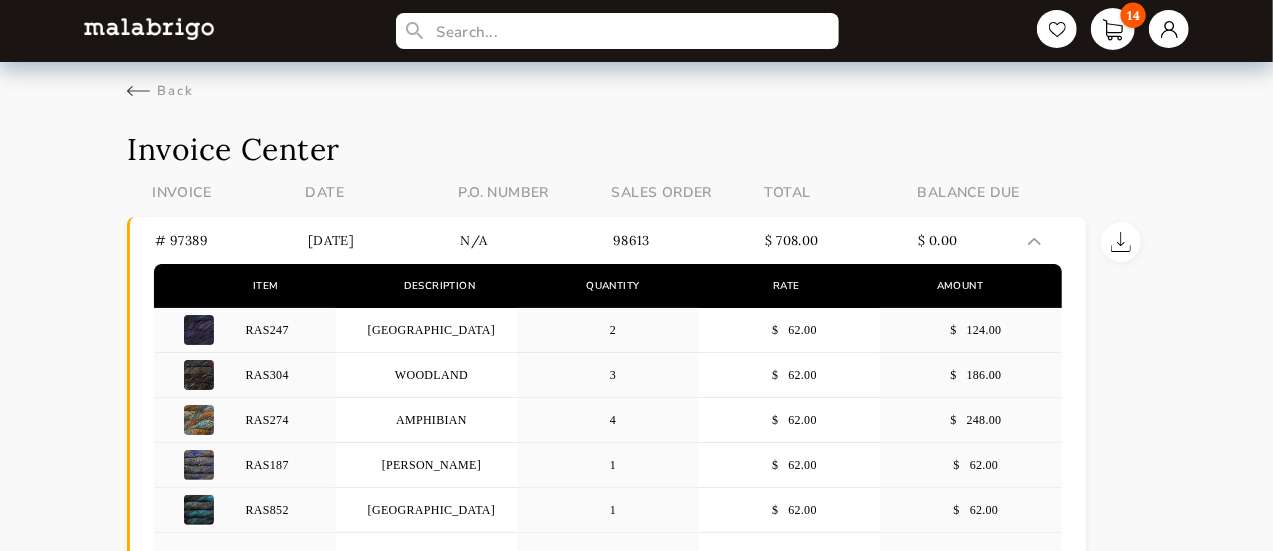 click on "14" at bounding box center [1113, 29] 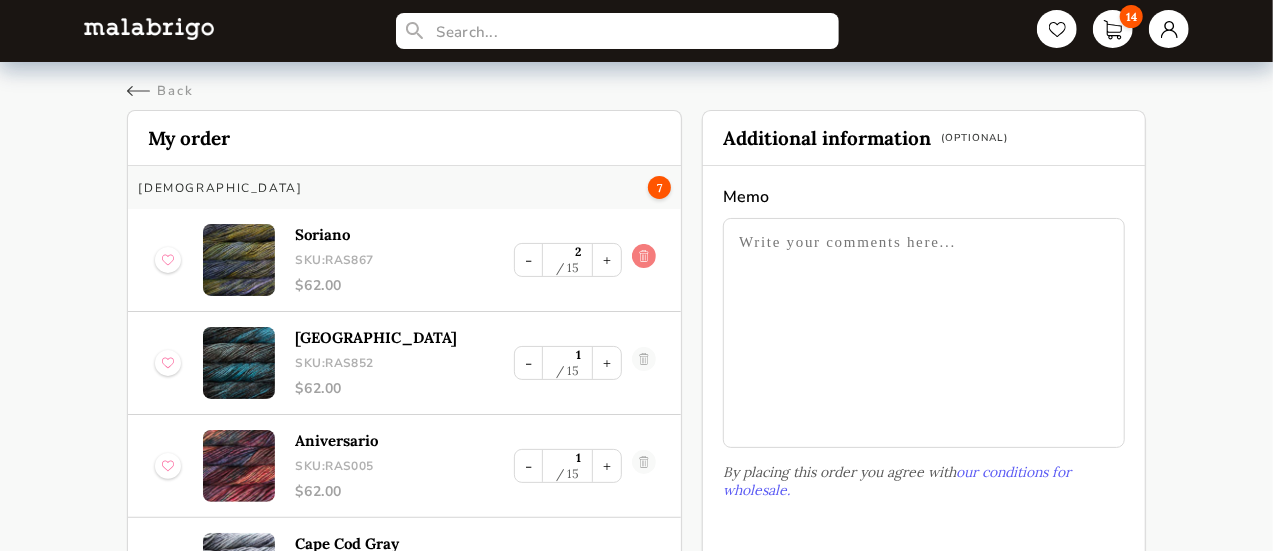 click at bounding box center [644, 260] 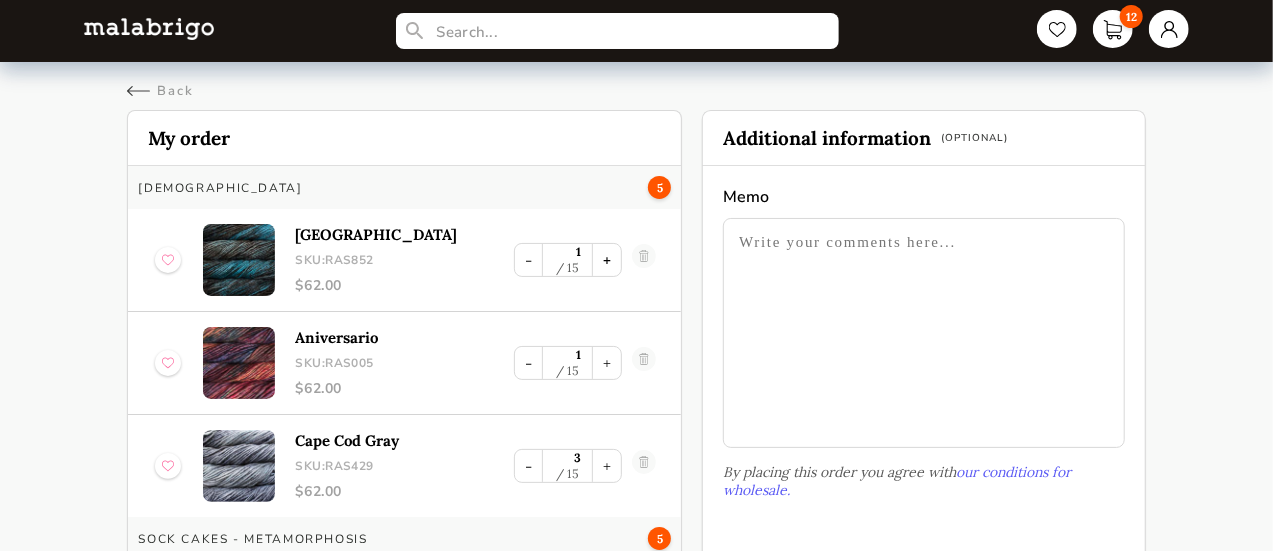 click on "+" at bounding box center (607, 260) 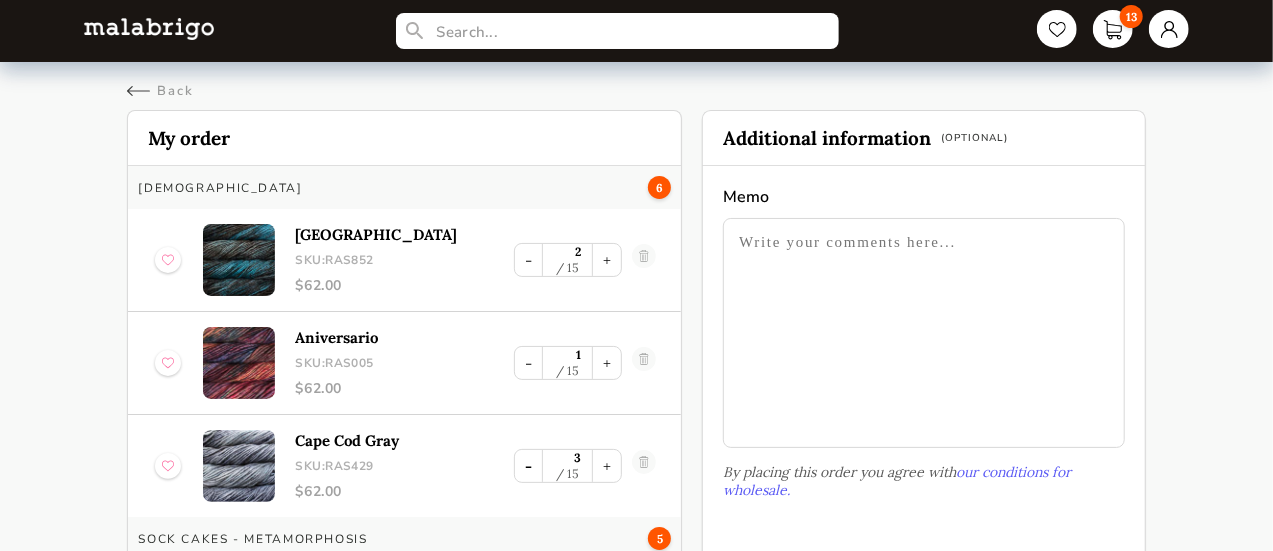 click on "-" at bounding box center (528, 466) 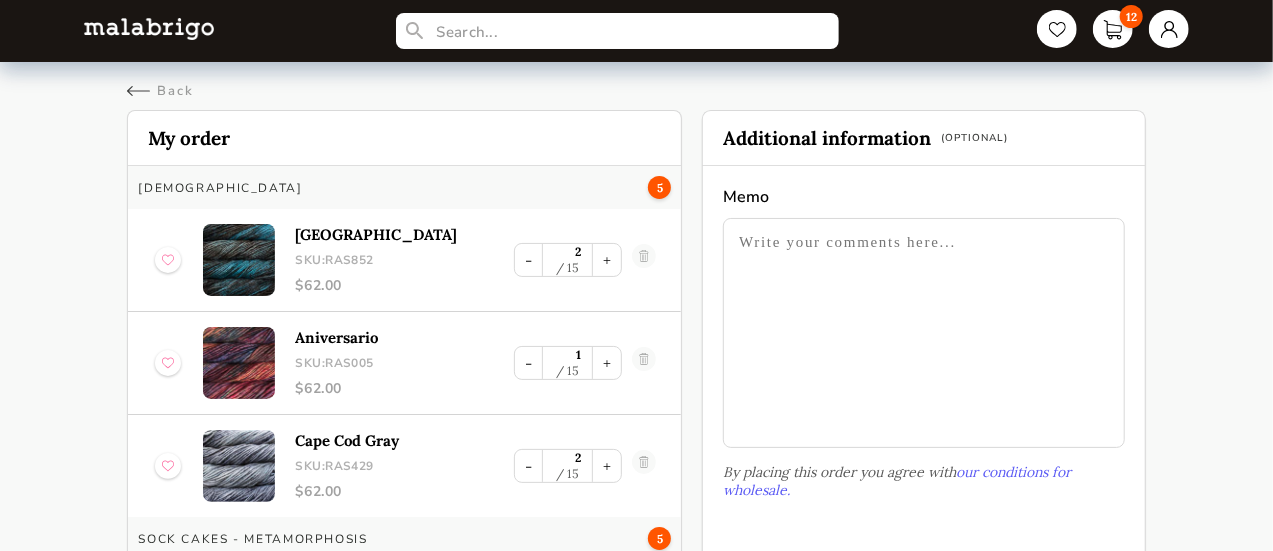 scroll, scrollTop: 268, scrollLeft: 0, axis: vertical 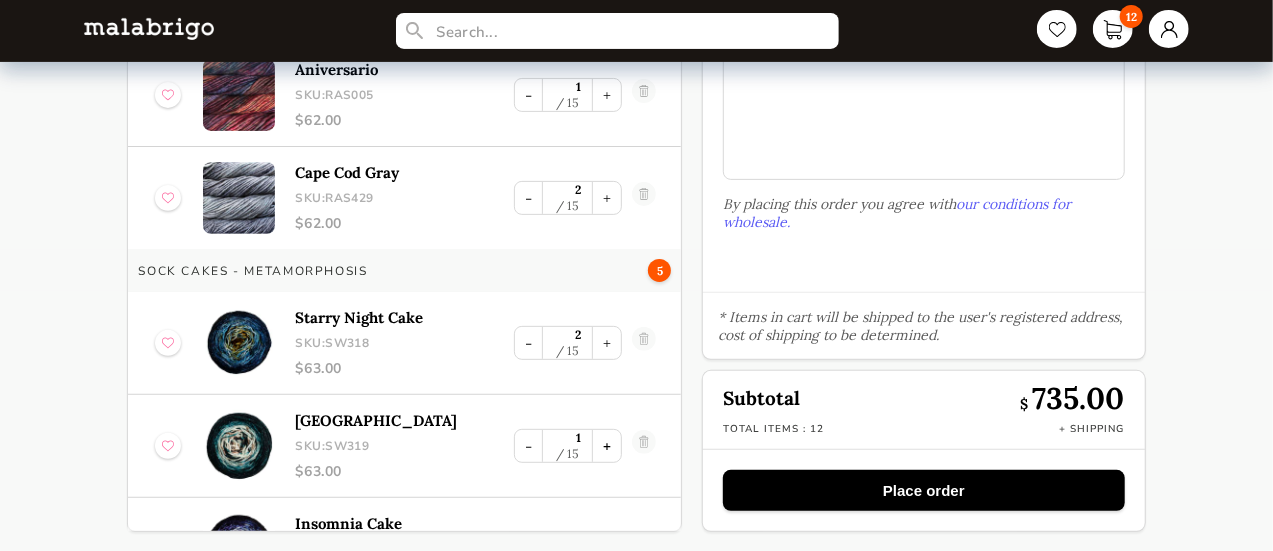 click on "+" at bounding box center (607, 446) 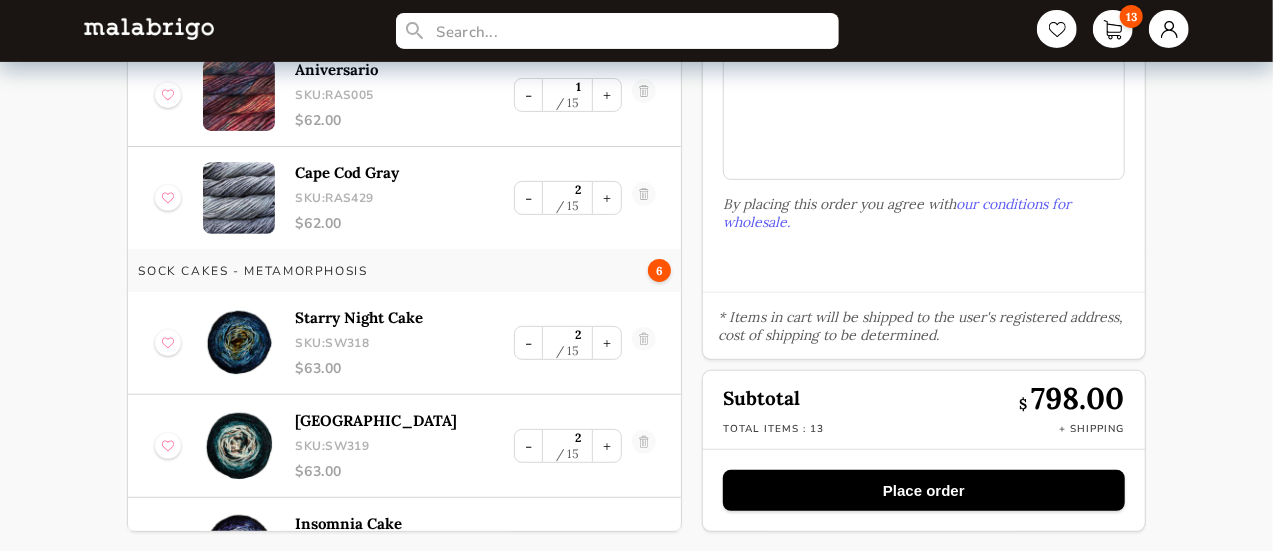 scroll, scrollTop: 314, scrollLeft: 0, axis: vertical 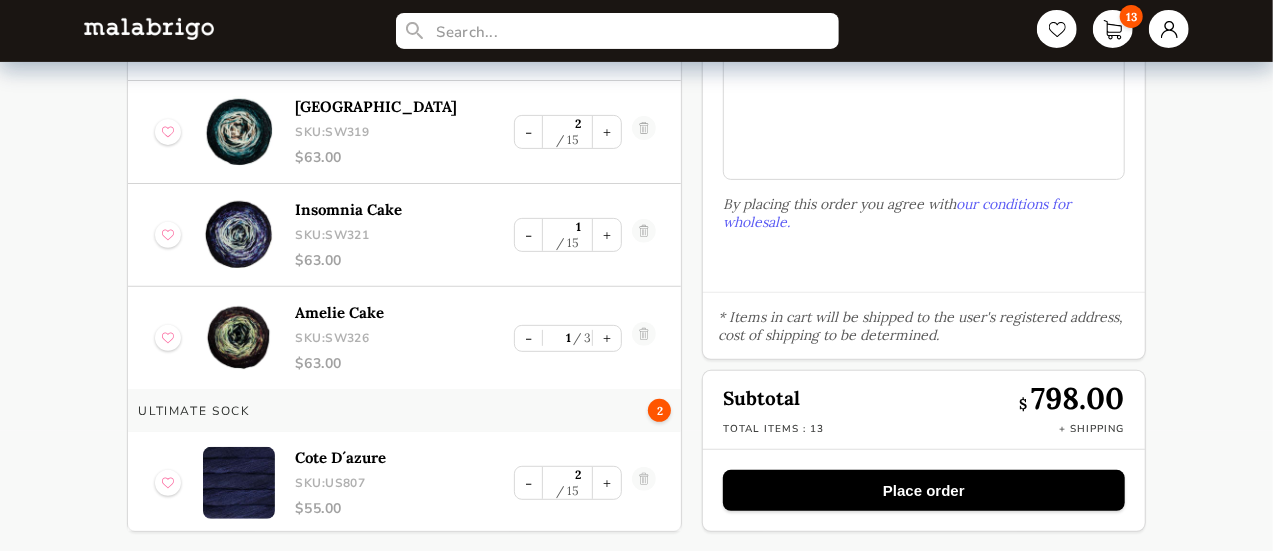 click on "- 2 15 +" at bounding box center (585, 483) 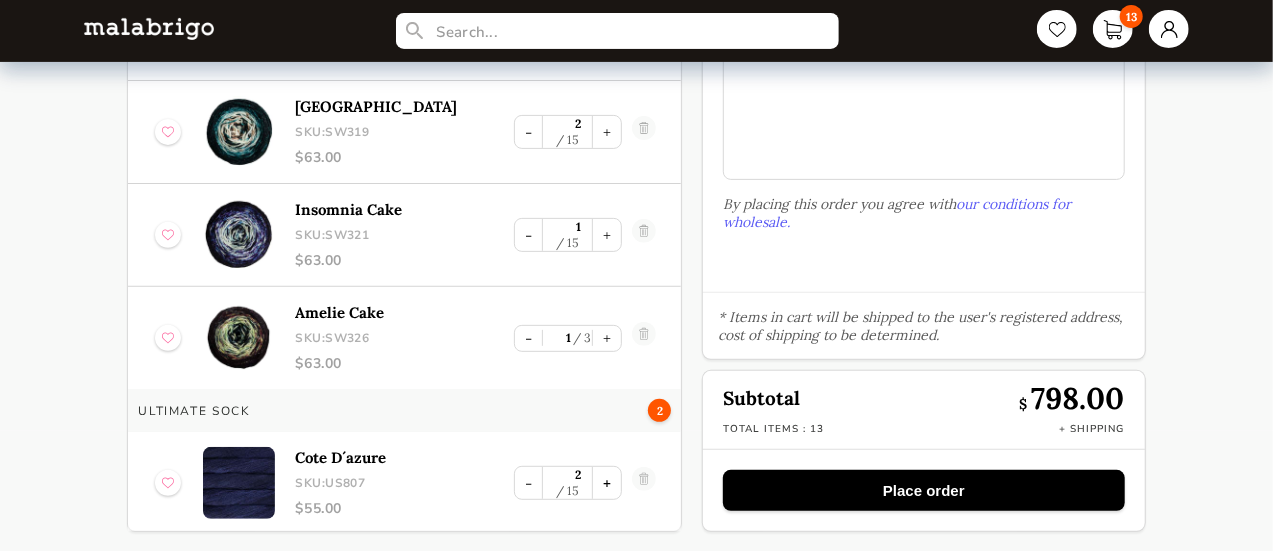 click on "+" at bounding box center [607, 483] 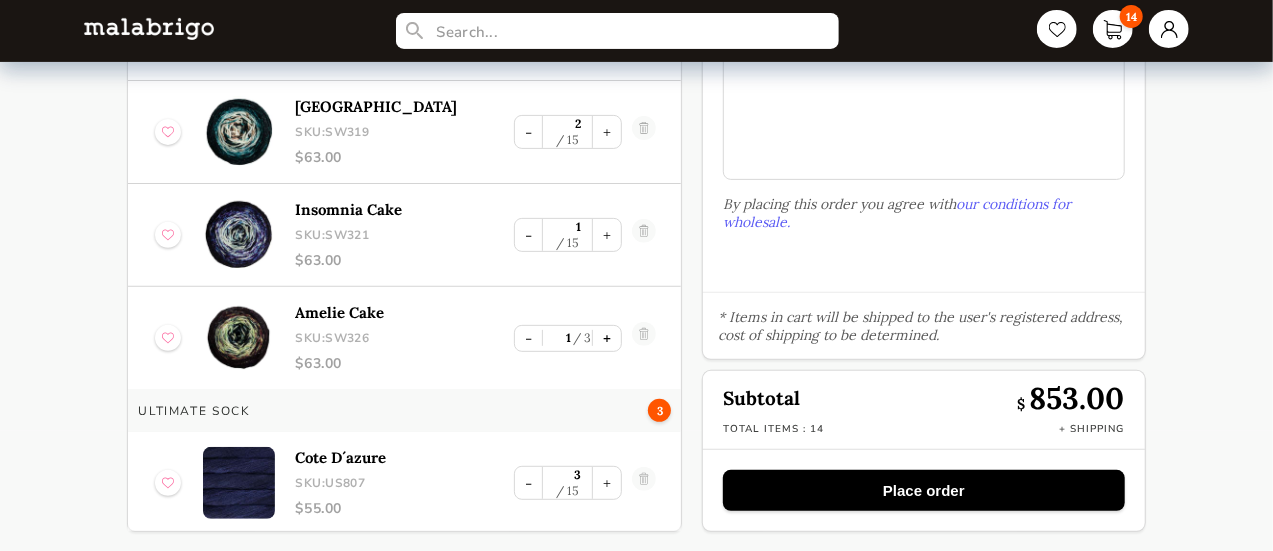 click on "+" at bounding box center (607, 338) 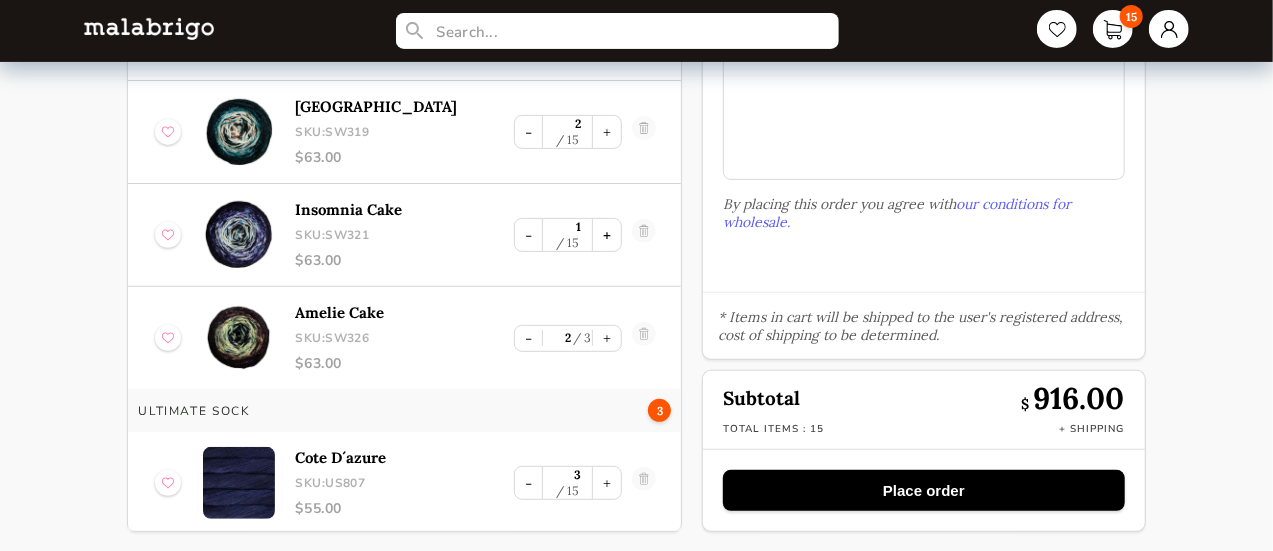 click on "+" at bounding box center [607, 235] 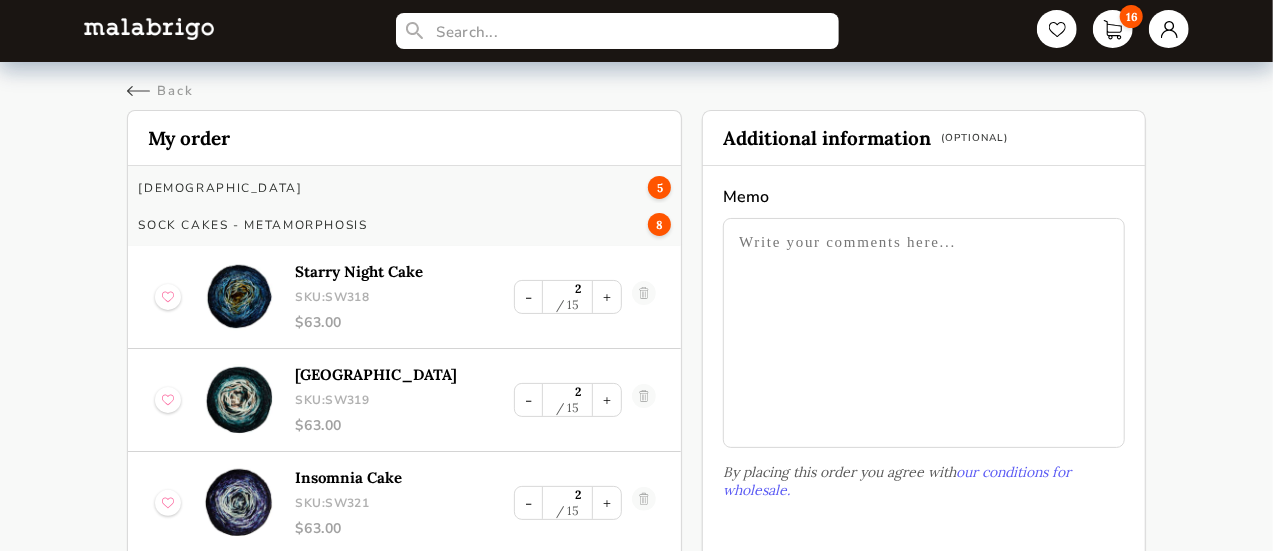 scroll, scrollTop: 0, scrollLeft: 0, axis: both 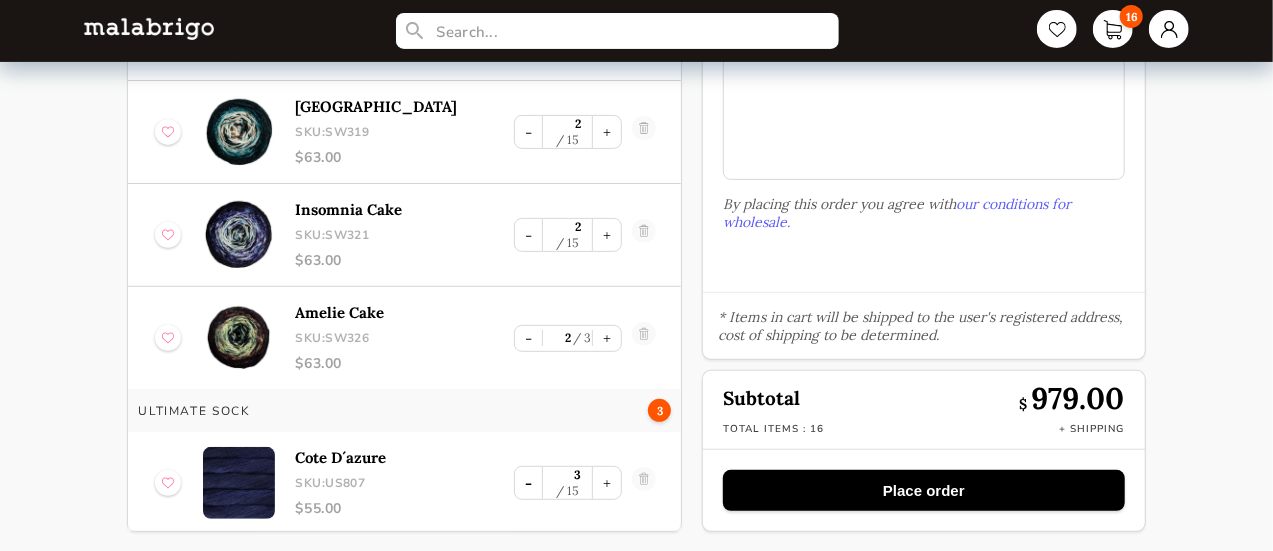 click on "-" at bounding box center [528, 483] 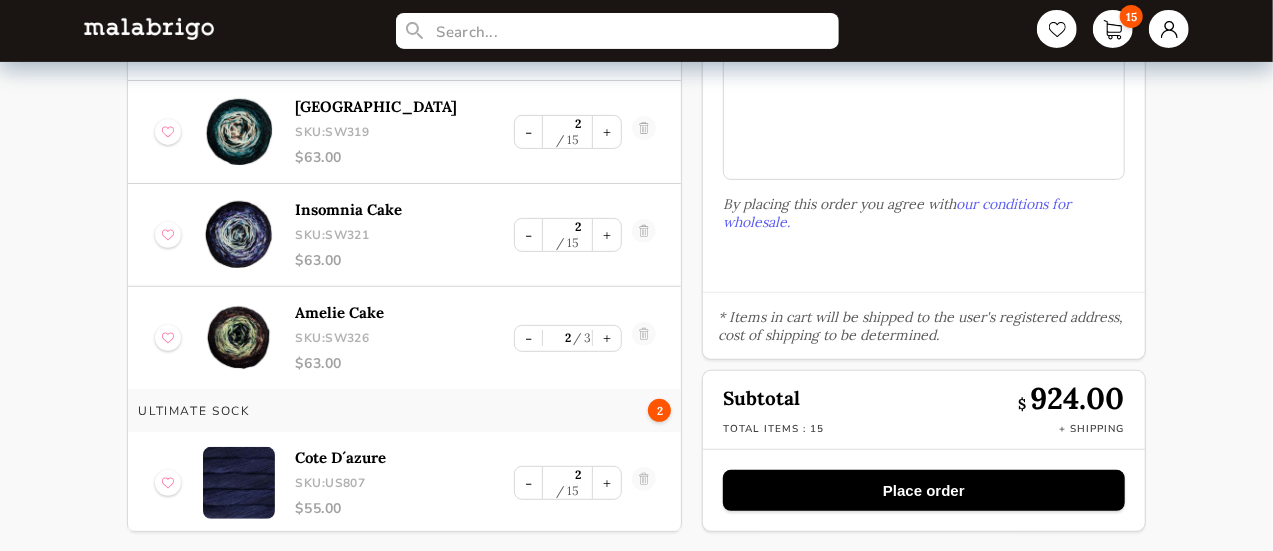 scroll, scrollTop: 0, scrollLeft: 0, axis: both 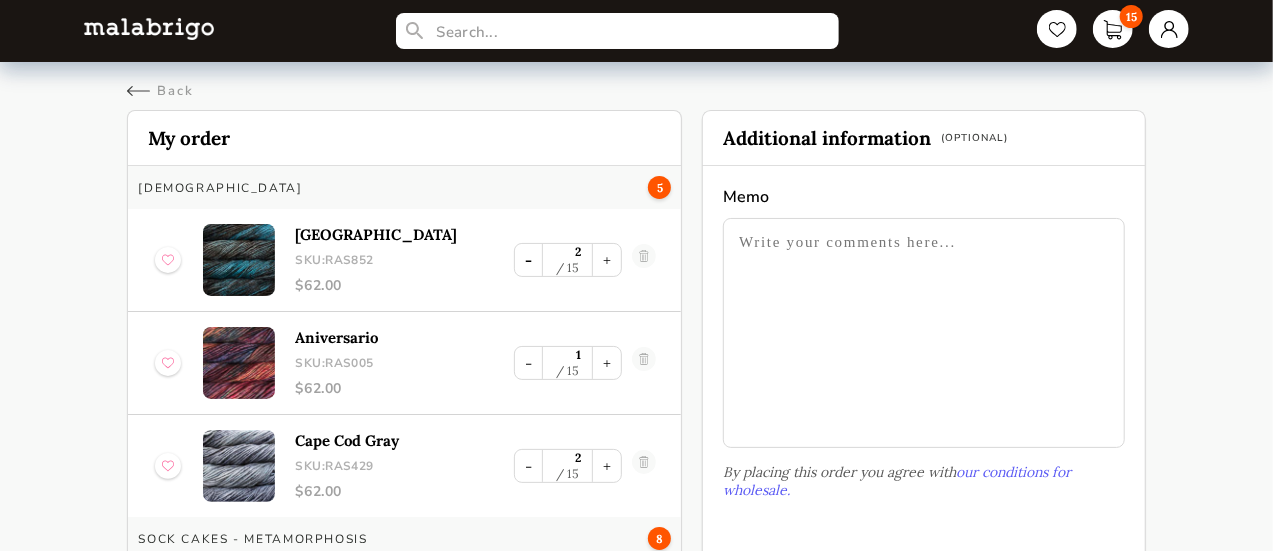 click on "-" at bounding box center (528, 260) 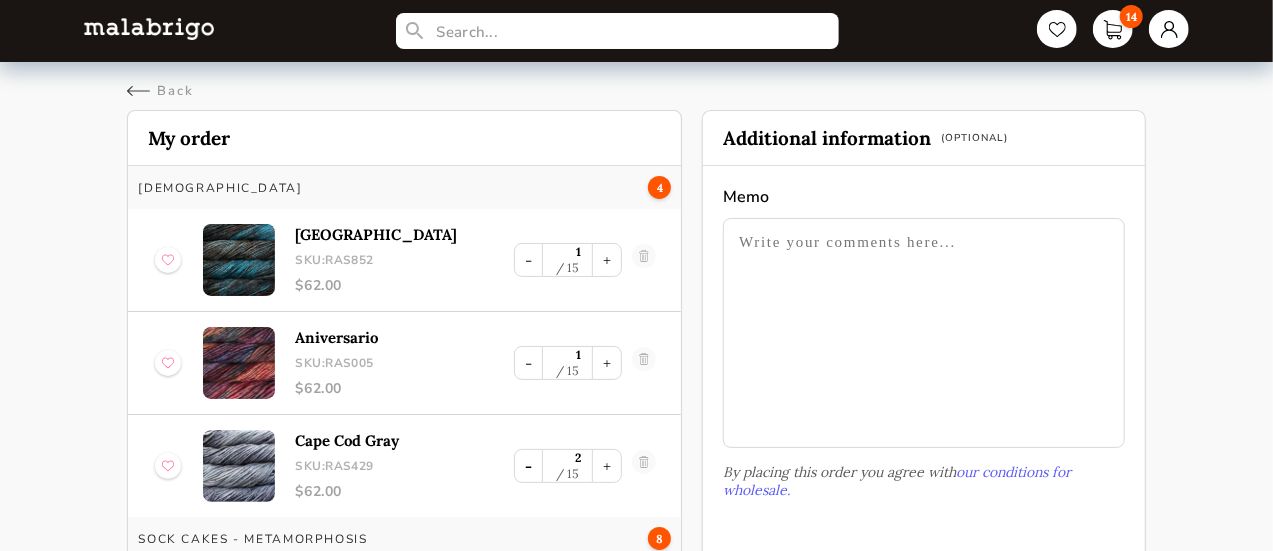 click on "-" at bounding box center [528, 466] 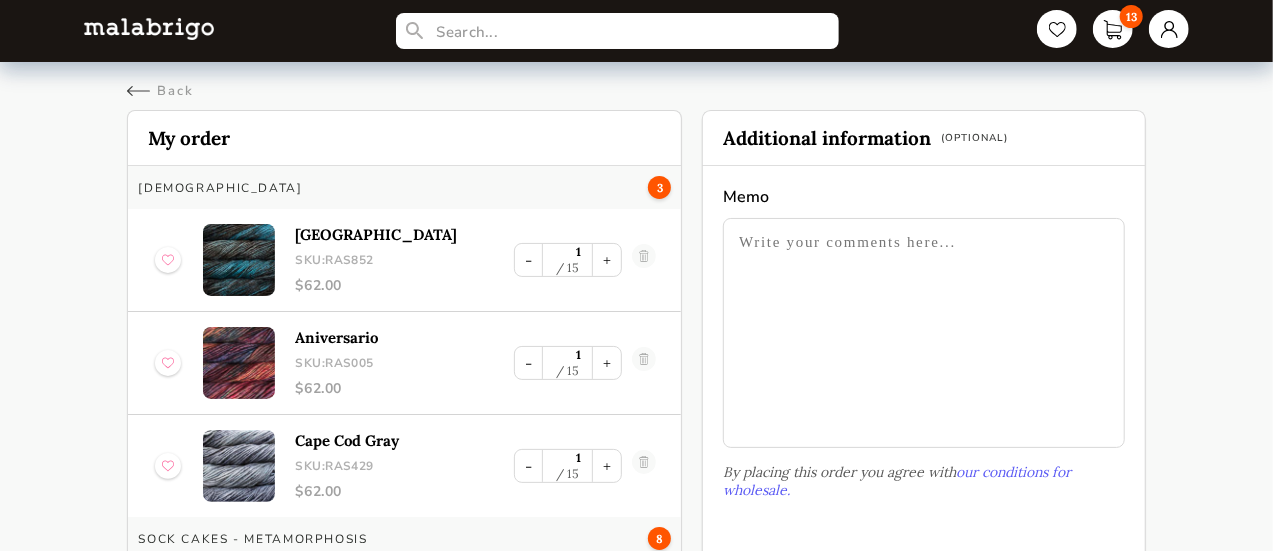 scroll, scrollTop: 268, scrollLeft: 0, axis: vertical 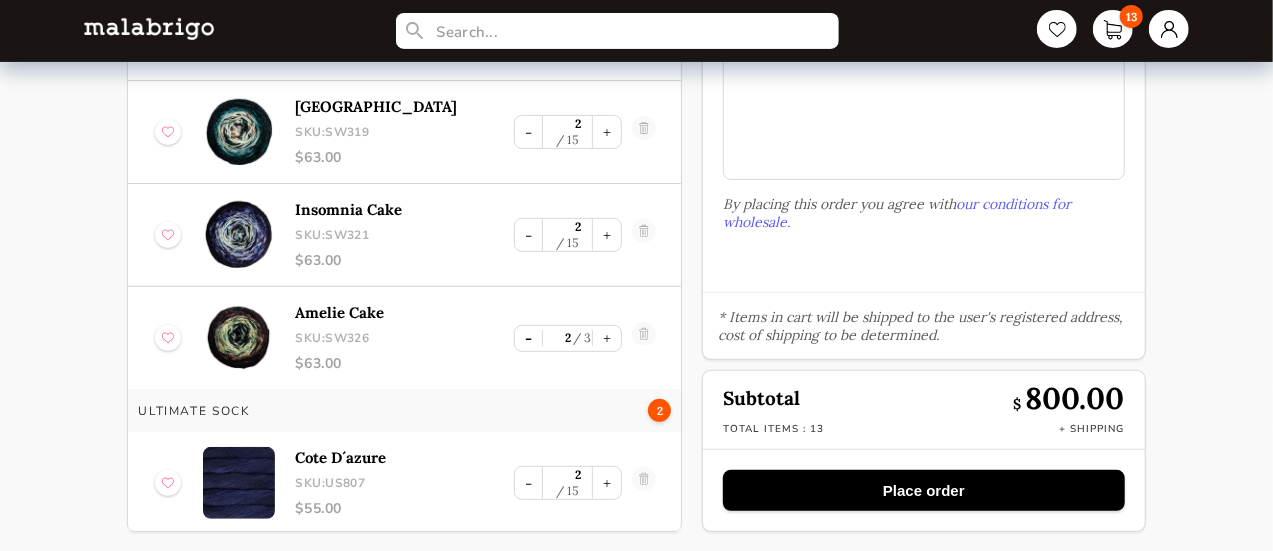 click on "-" at bounding box center [528, 338] 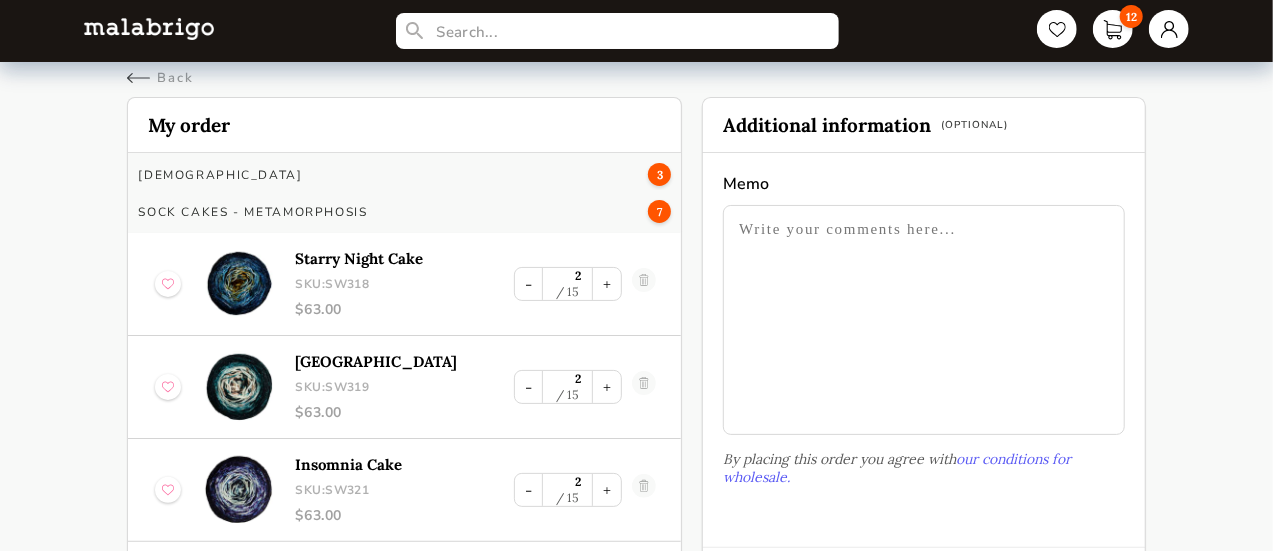 scroll, scrollTop: 0, scrollLeft: 0, axis: both 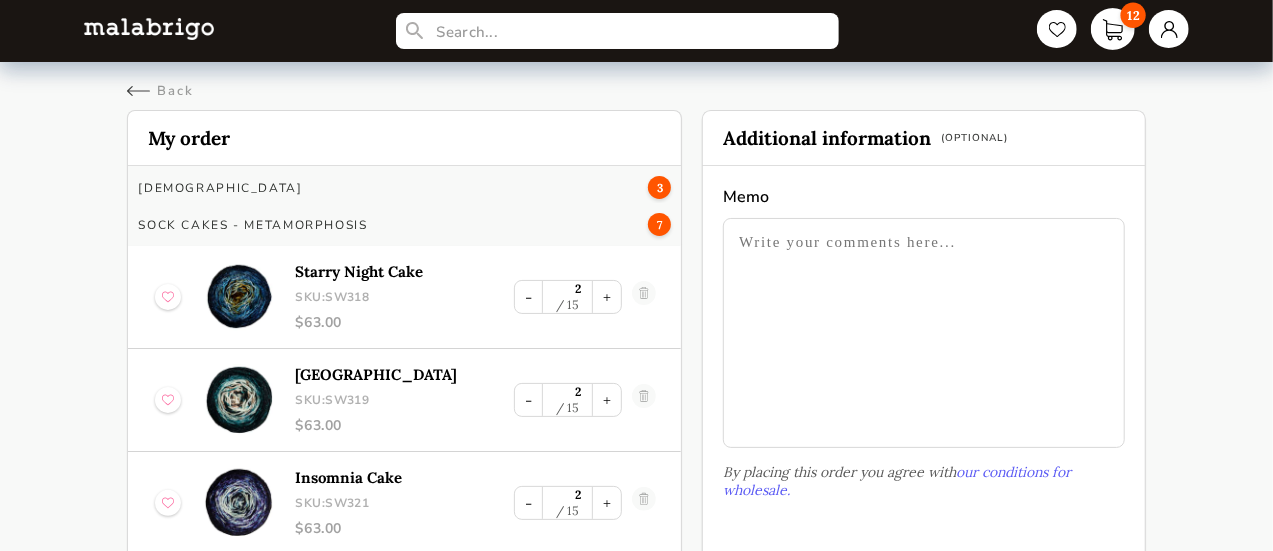click on "12" at bounding box center (1113, 29) 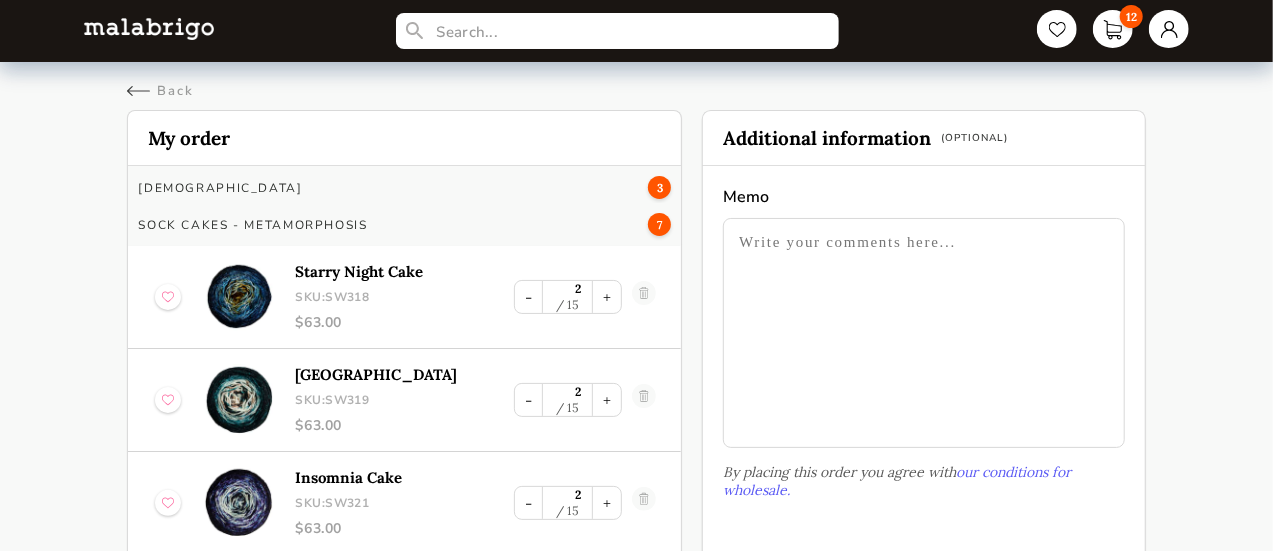 scroll, scrollTop: 0, scrollLeft: 0, axis: both 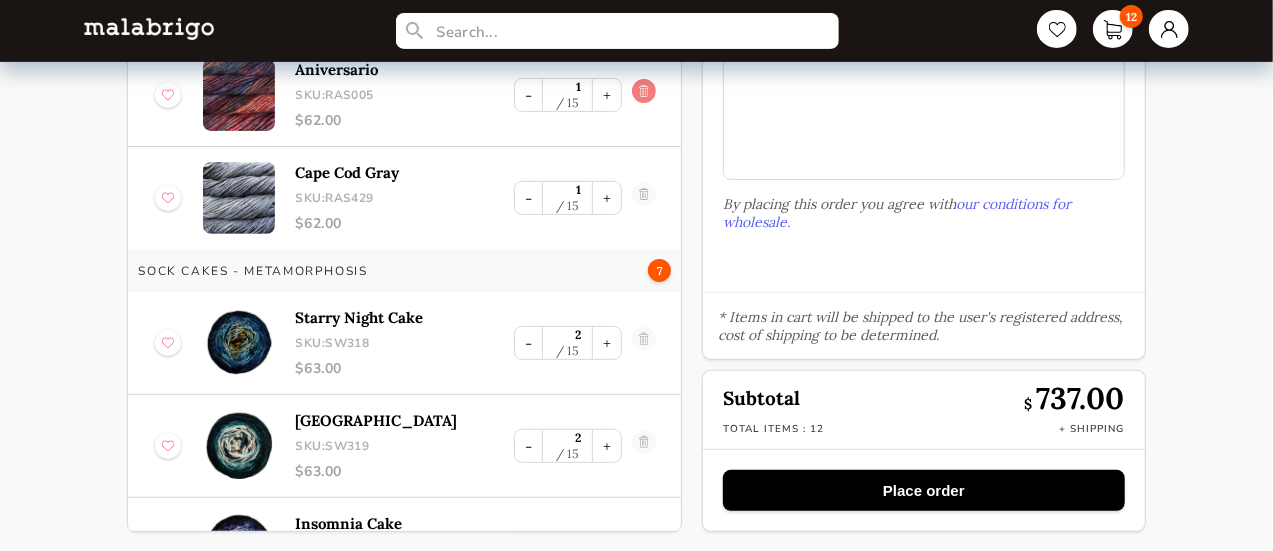 click at bounding box center [644, 95] 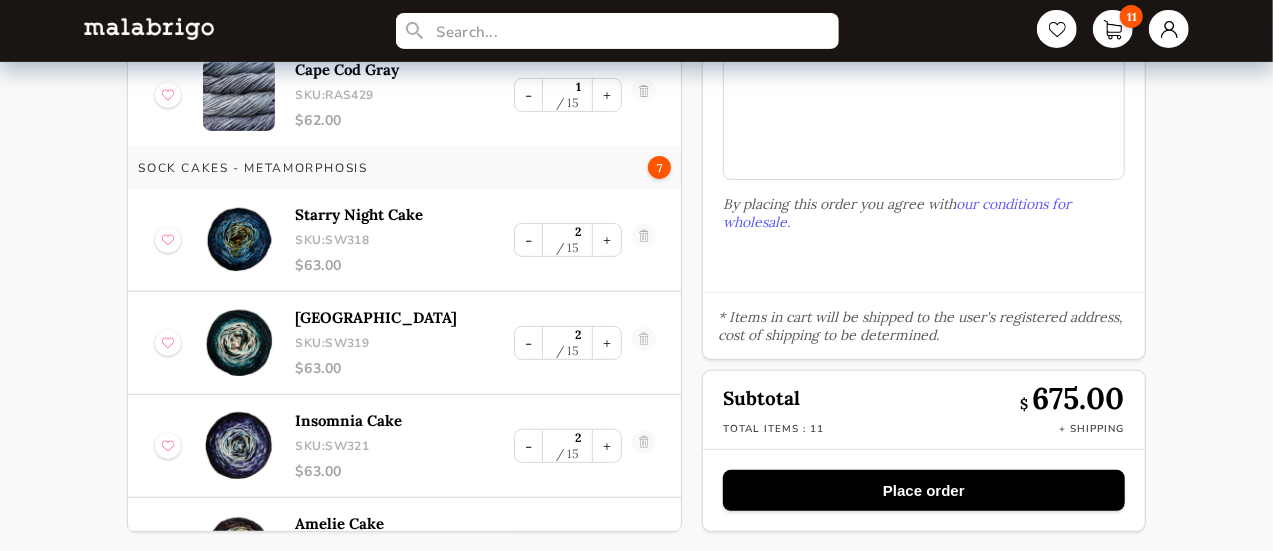 scroll, scrollTop: 0, scrollLeft: 0, axis: both 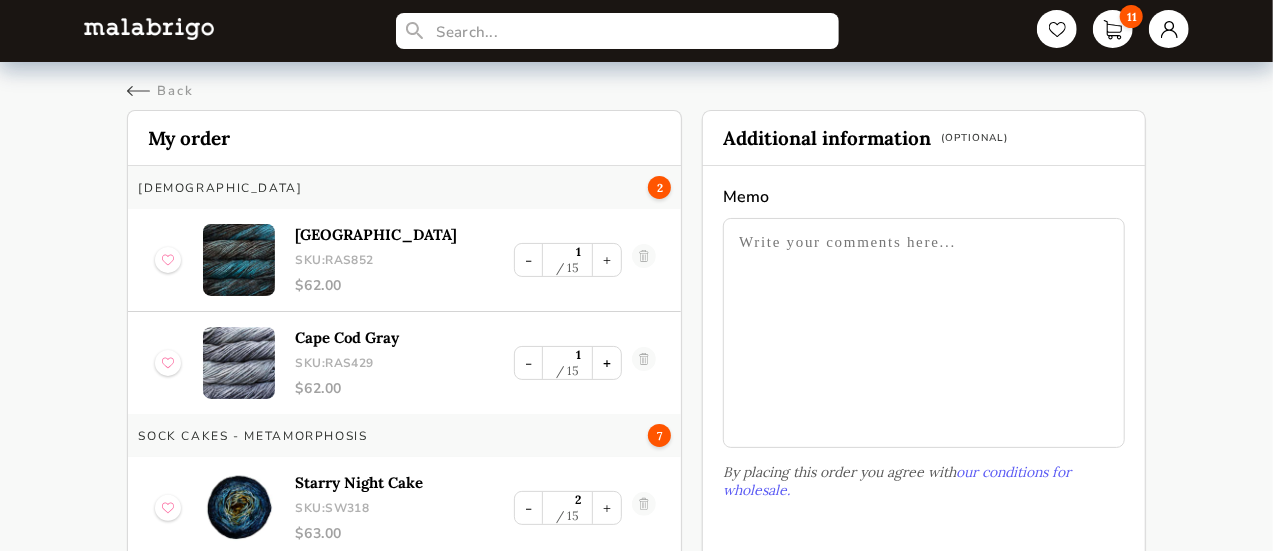 click on "+" at bounding box center [607, 363] 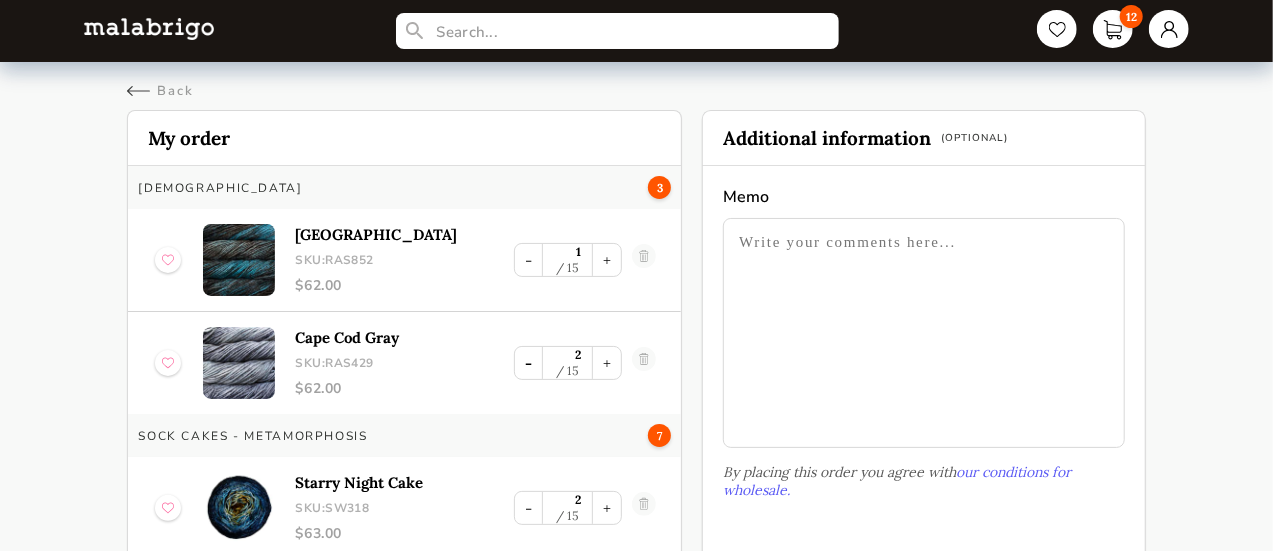 click on "-" at bounding box center (528, 363) 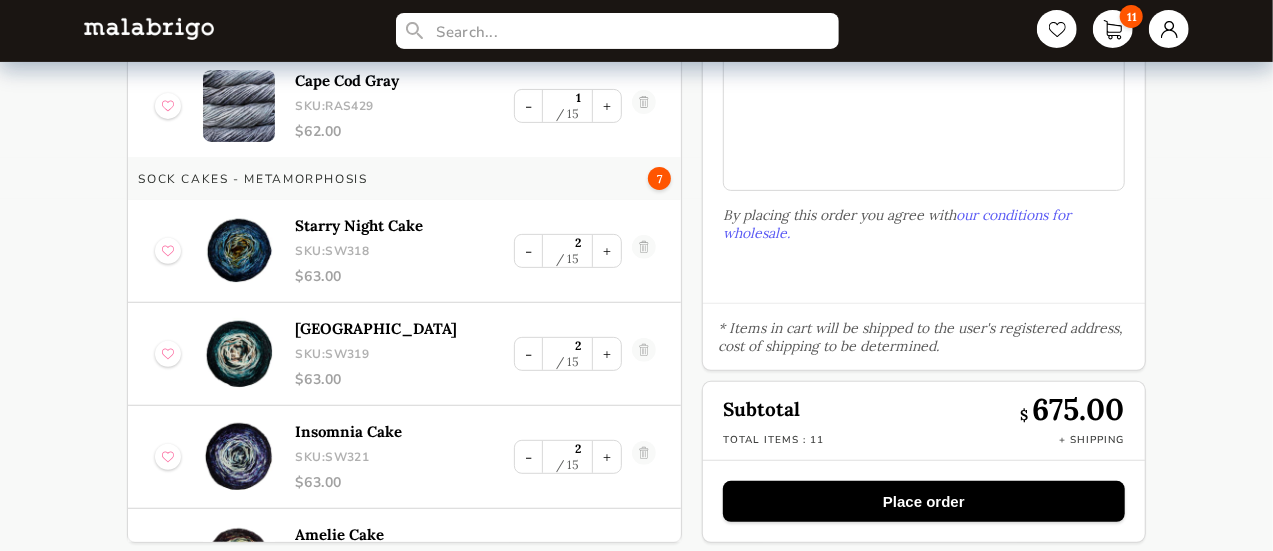 scroll, scrollTop: 268, scrollLeft: 0, axis: vertical 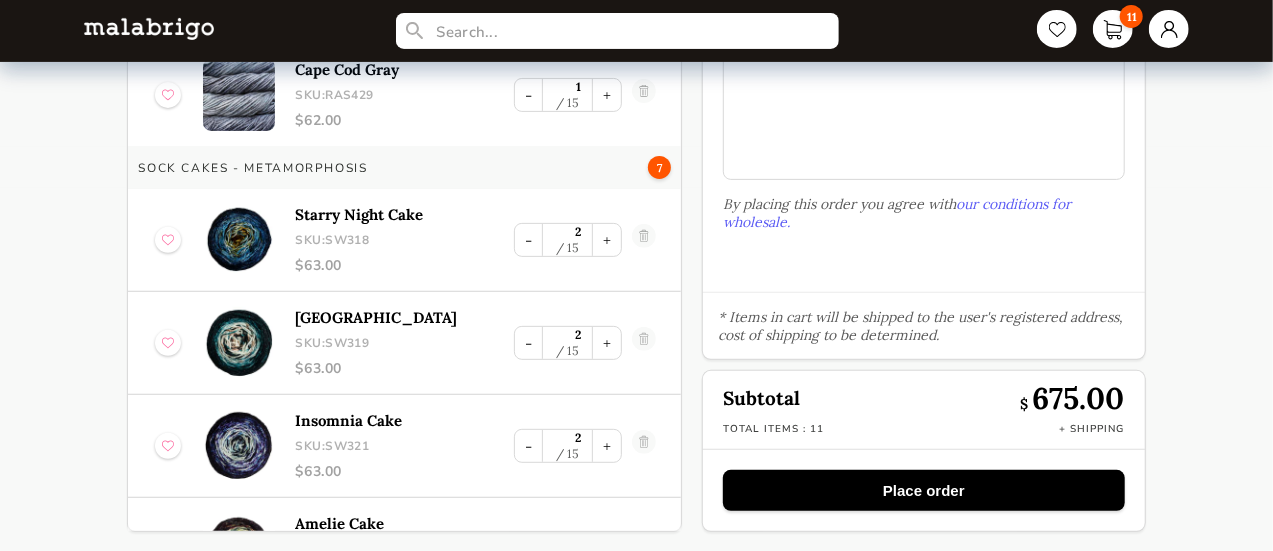 click on "-" at bounding box center (528, 95) 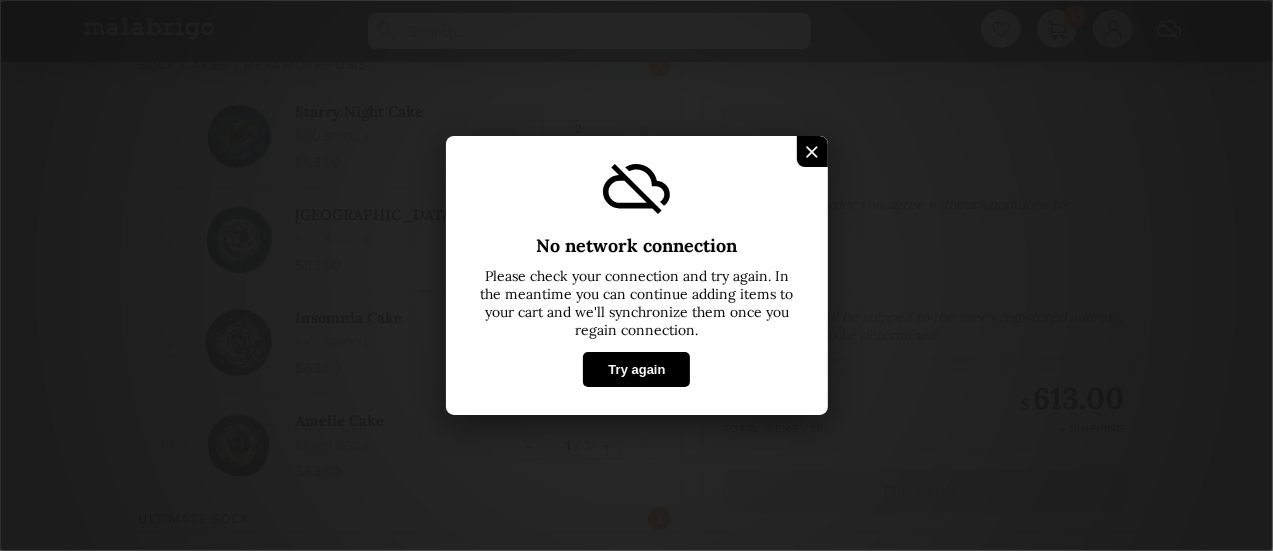 click on "Try again" at bounding box center [636, 369] 